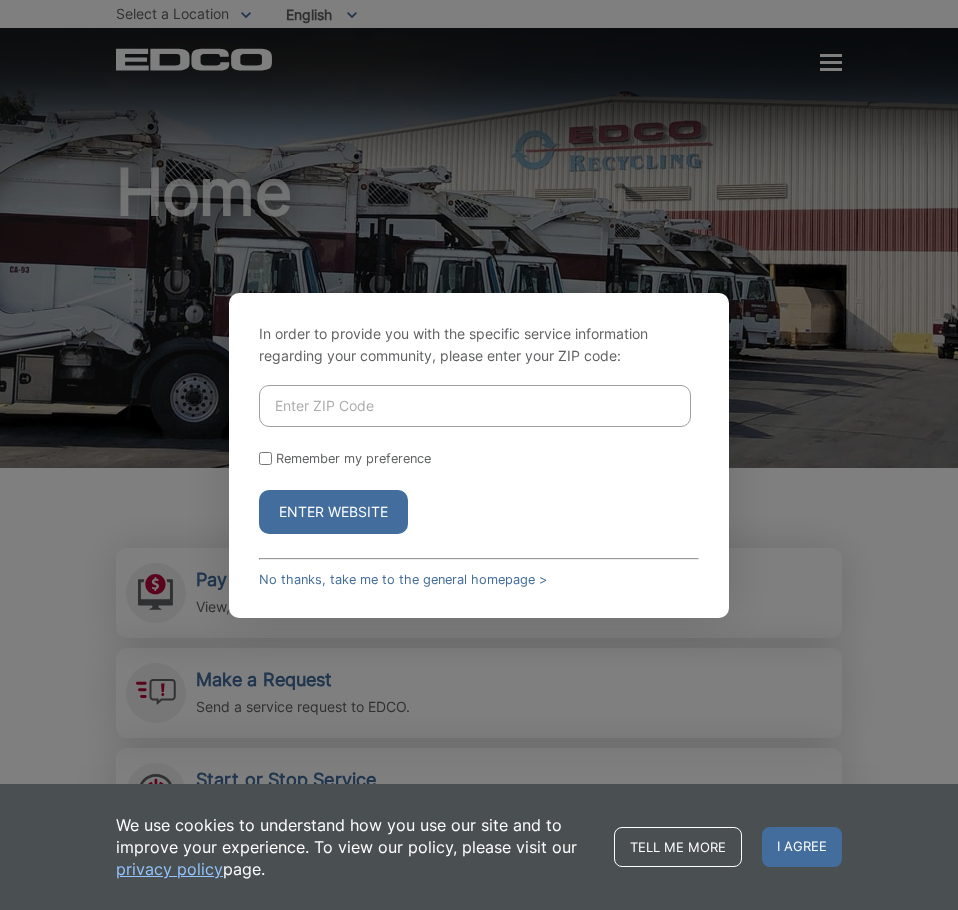 scroll, scrollTop: 0, scrollLeft: 0, axis: both 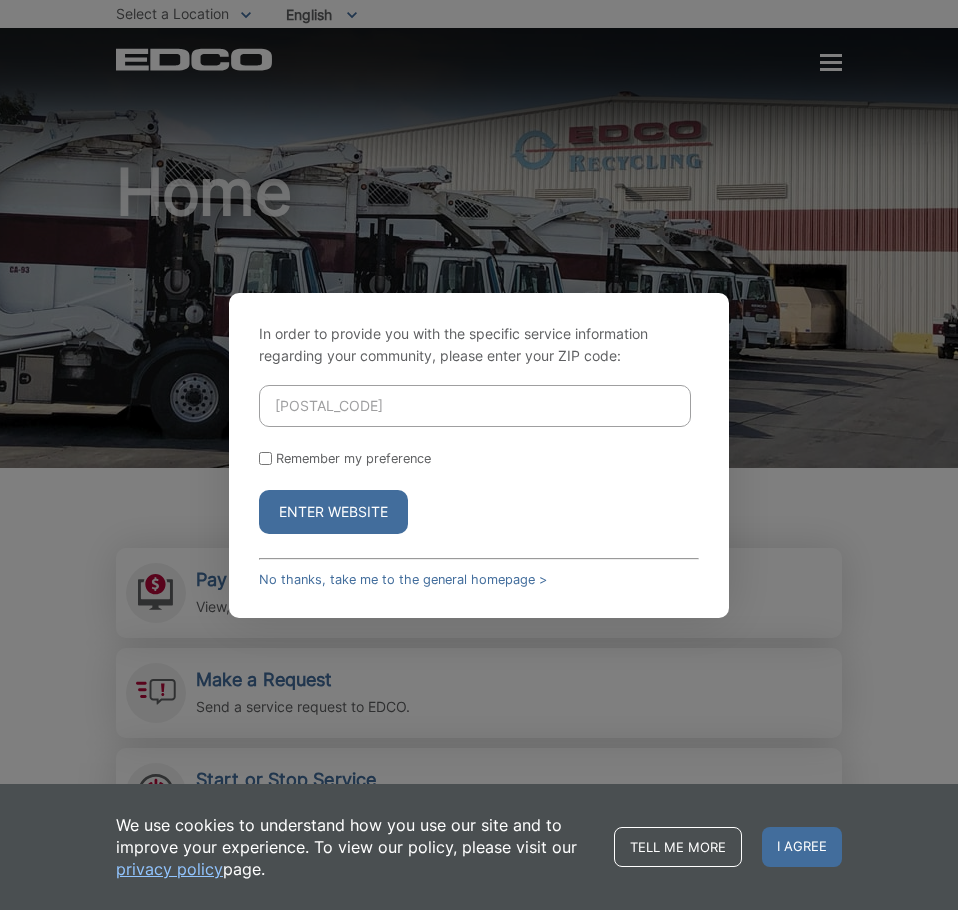type on "92029" 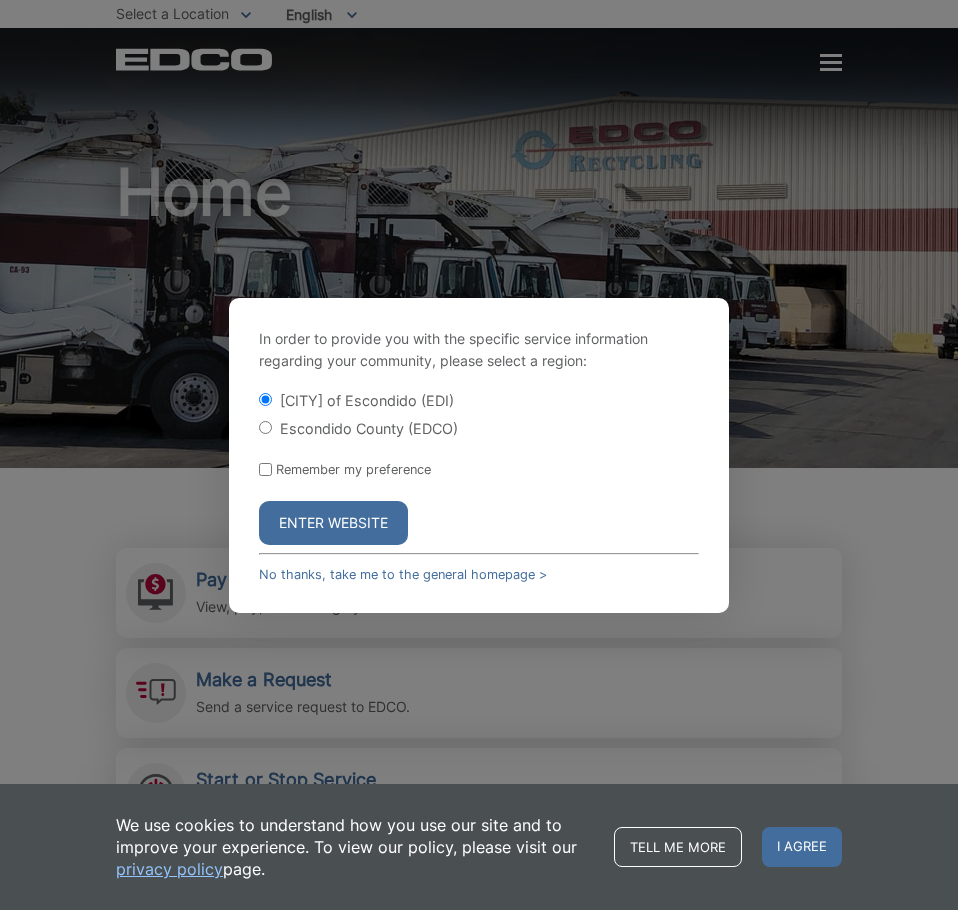 click on "Enter Website" at bounding box center (333, 523) 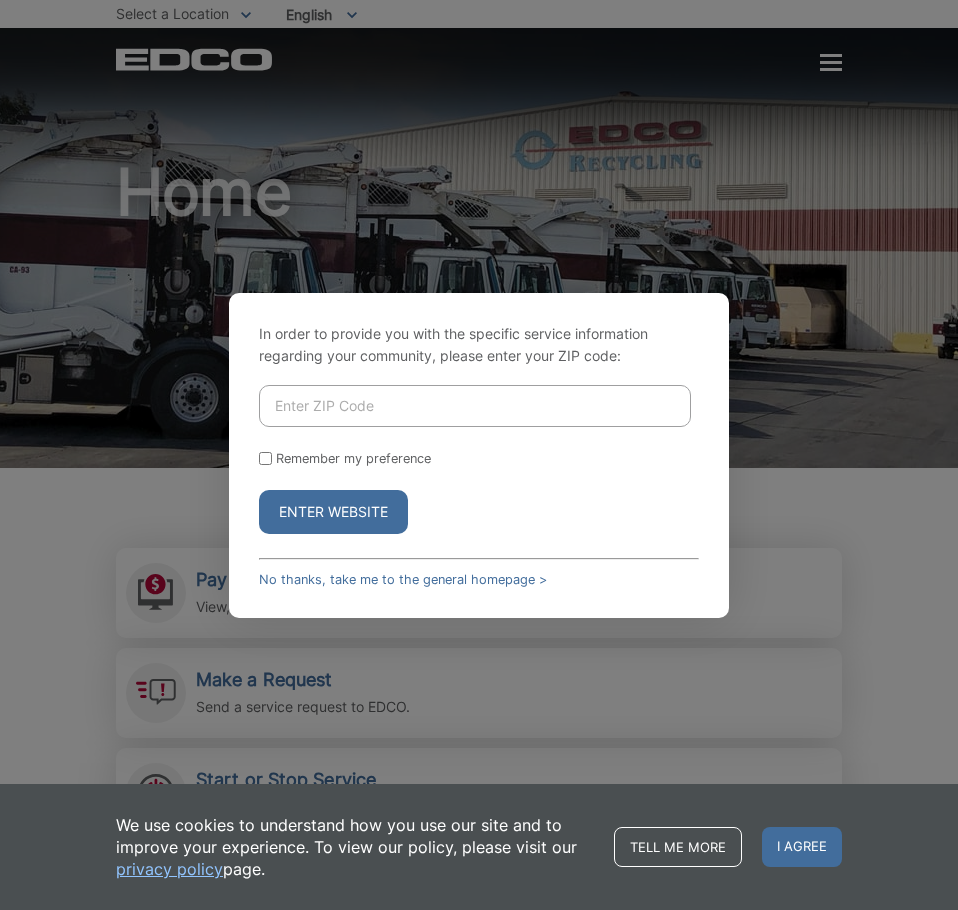 scroll, scrollTop: 0, scrollLeft: 0, axis: both 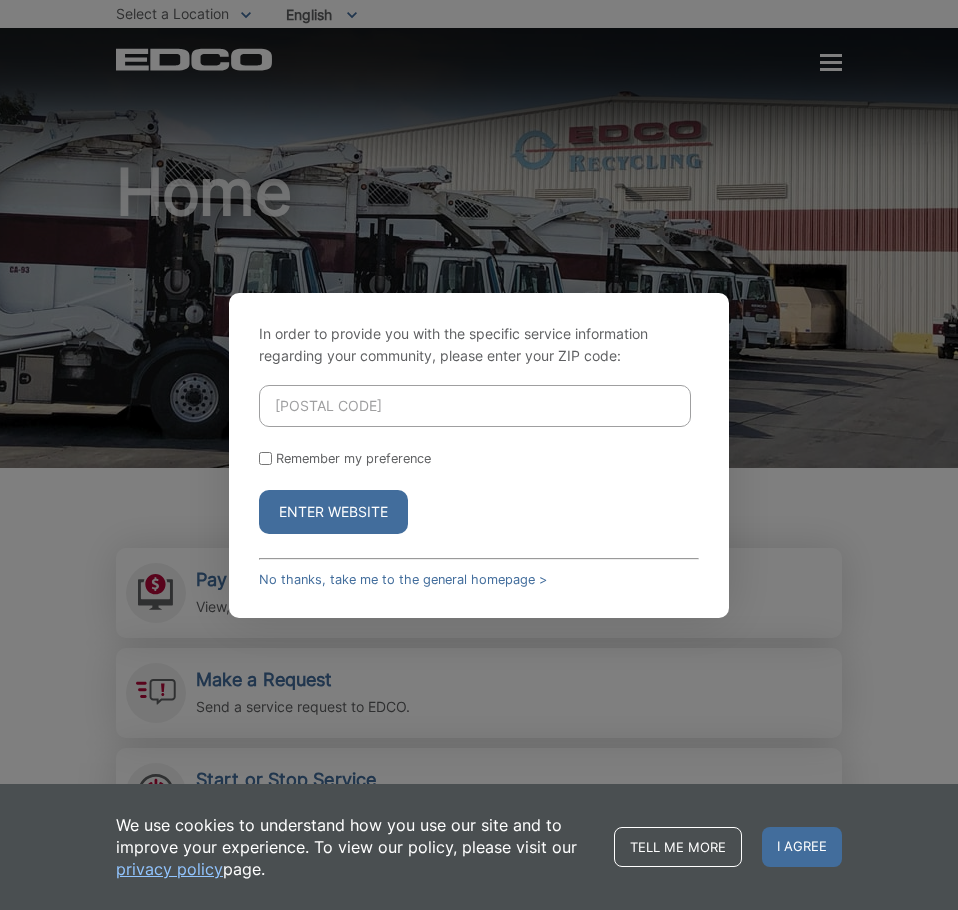 type on "92029" 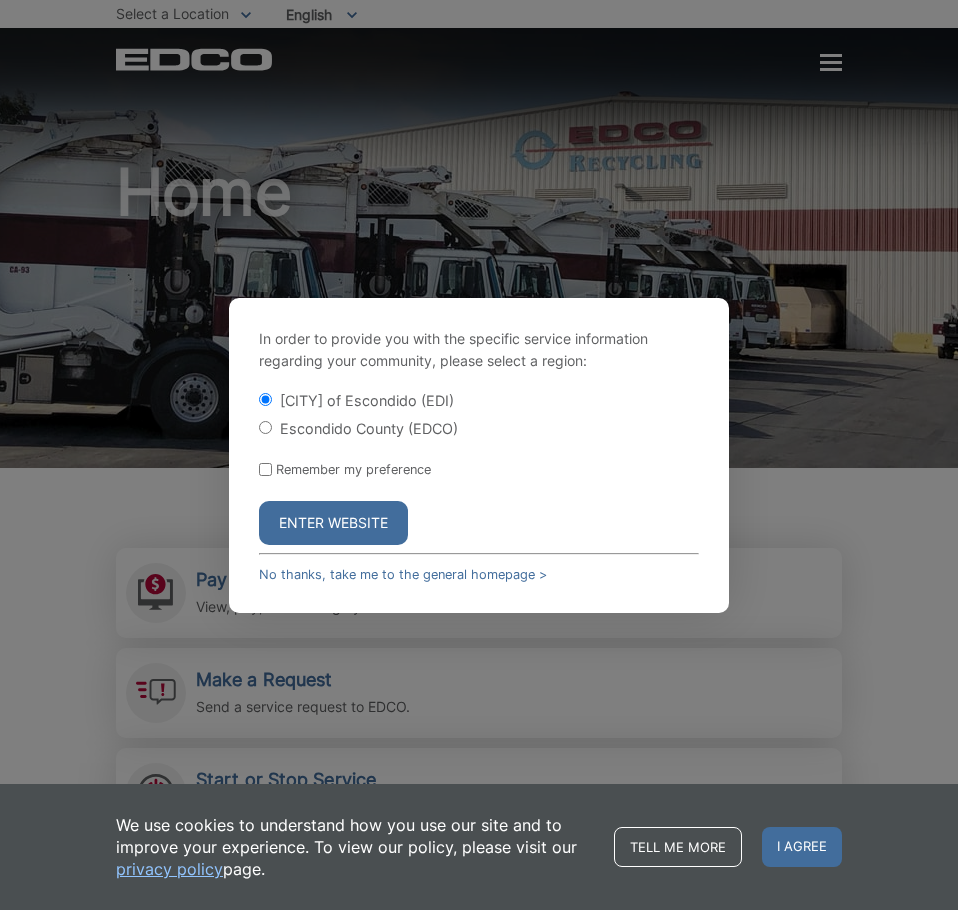 click at bounding box center [0, 0] 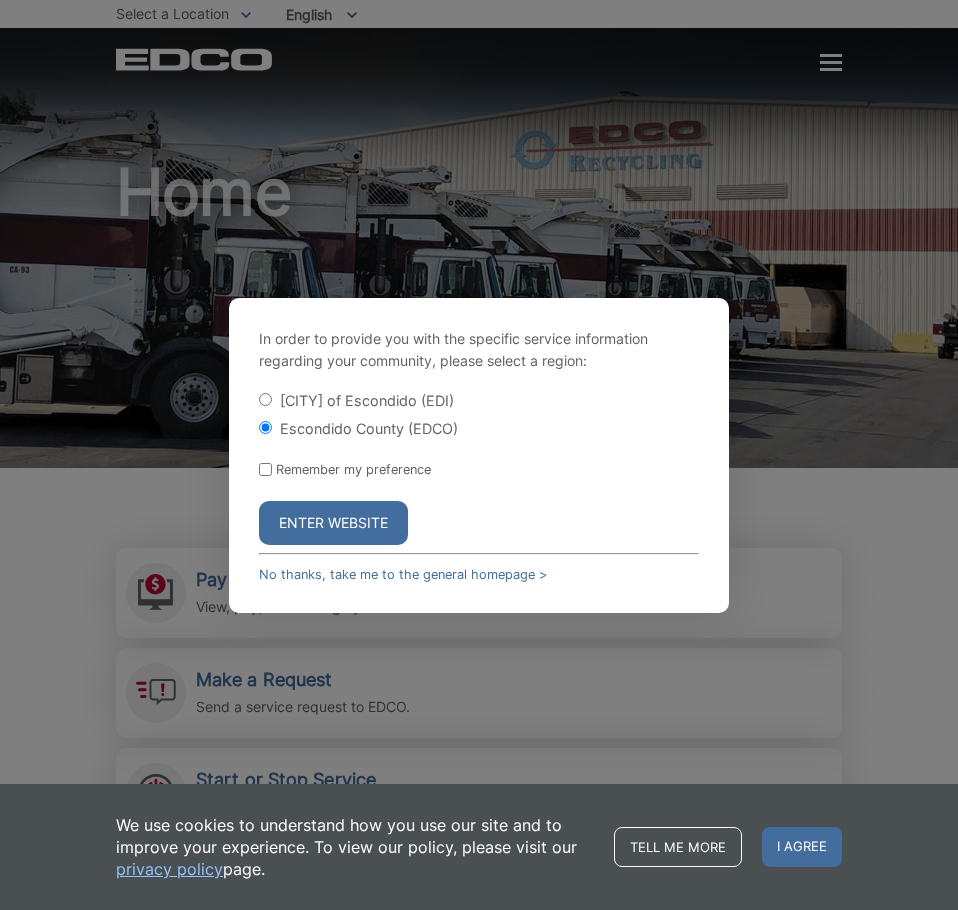 click on "Enter Website" at bounding box center (333, 523) 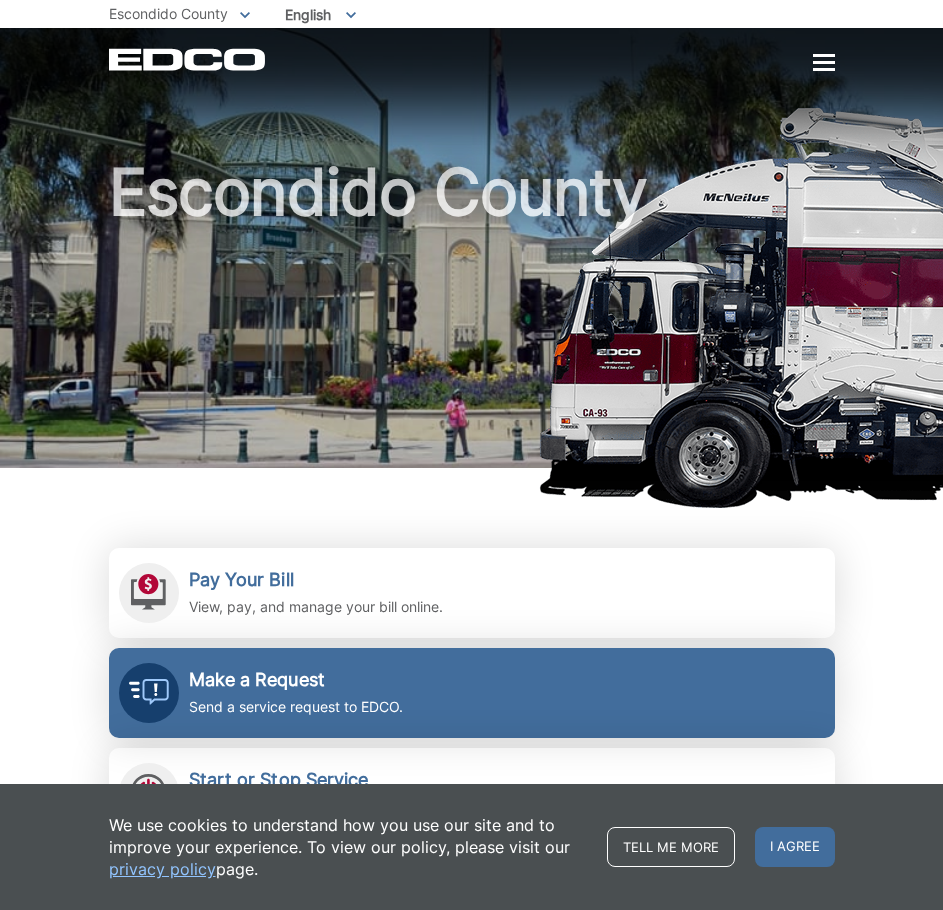 scroll, scrollTop: 100, scrollLeft: 0, axis: vertical 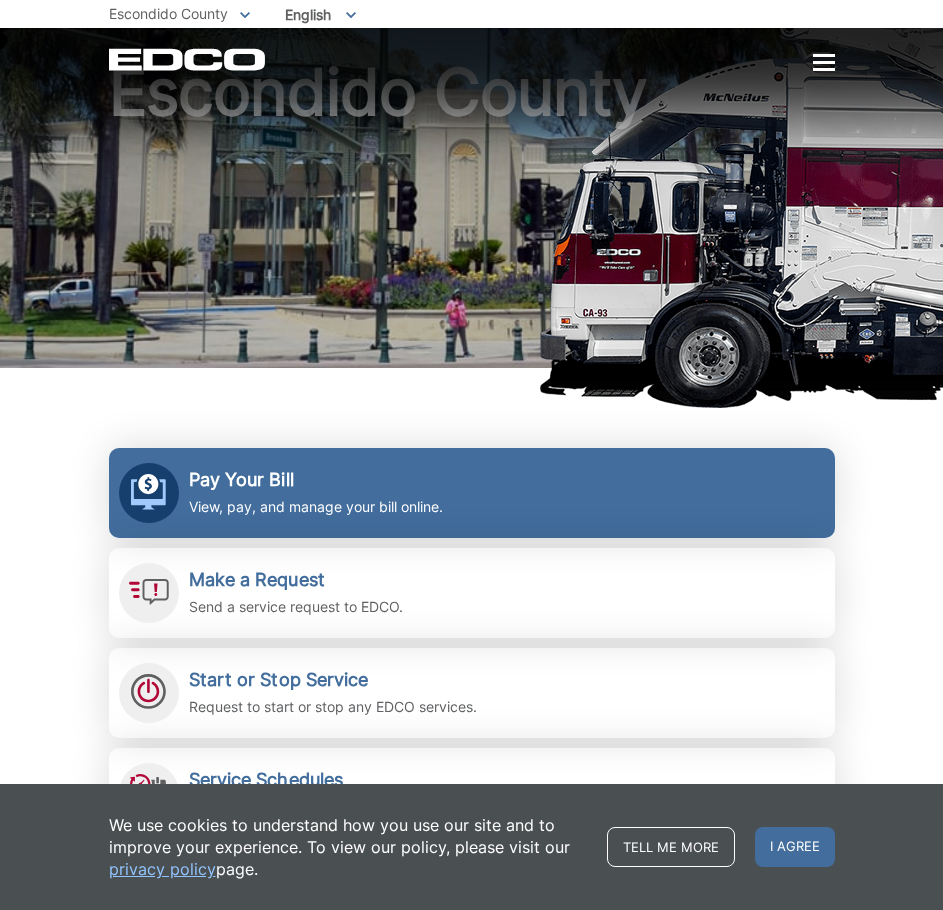 click on "View, pay, and manage your bill online." at bounding box center (316, 507) 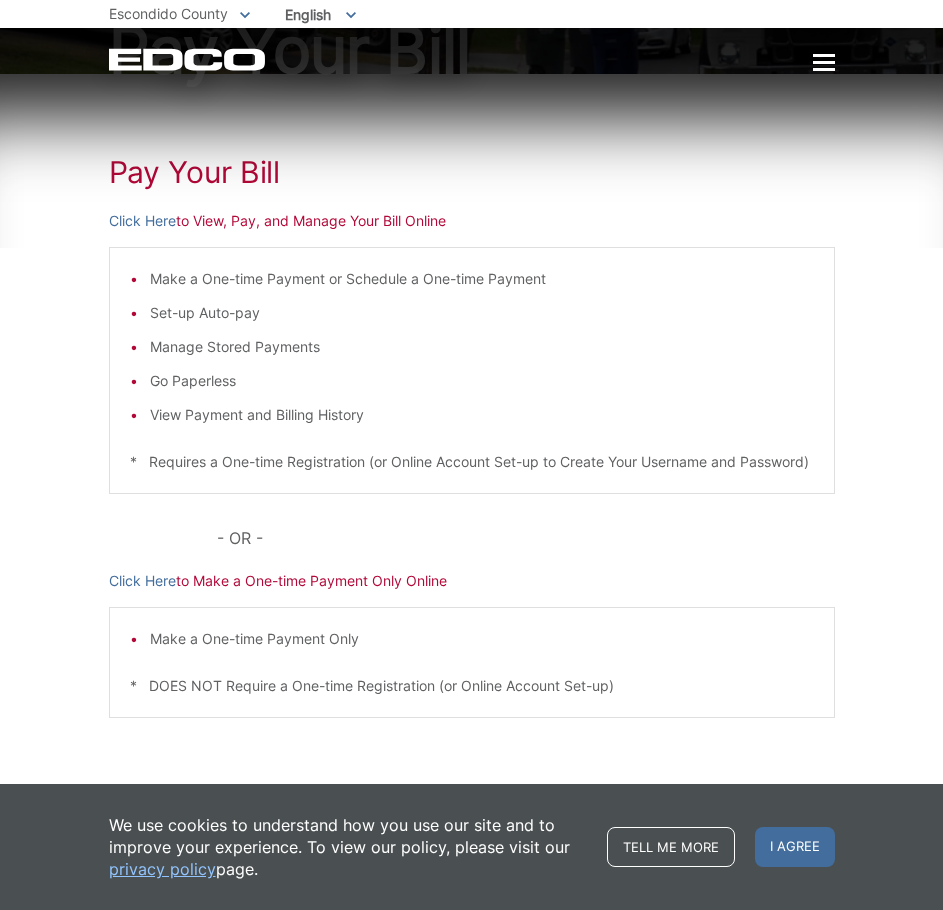 scroll, scrollTop: 198, scrollLeft: 0, axis: vertical 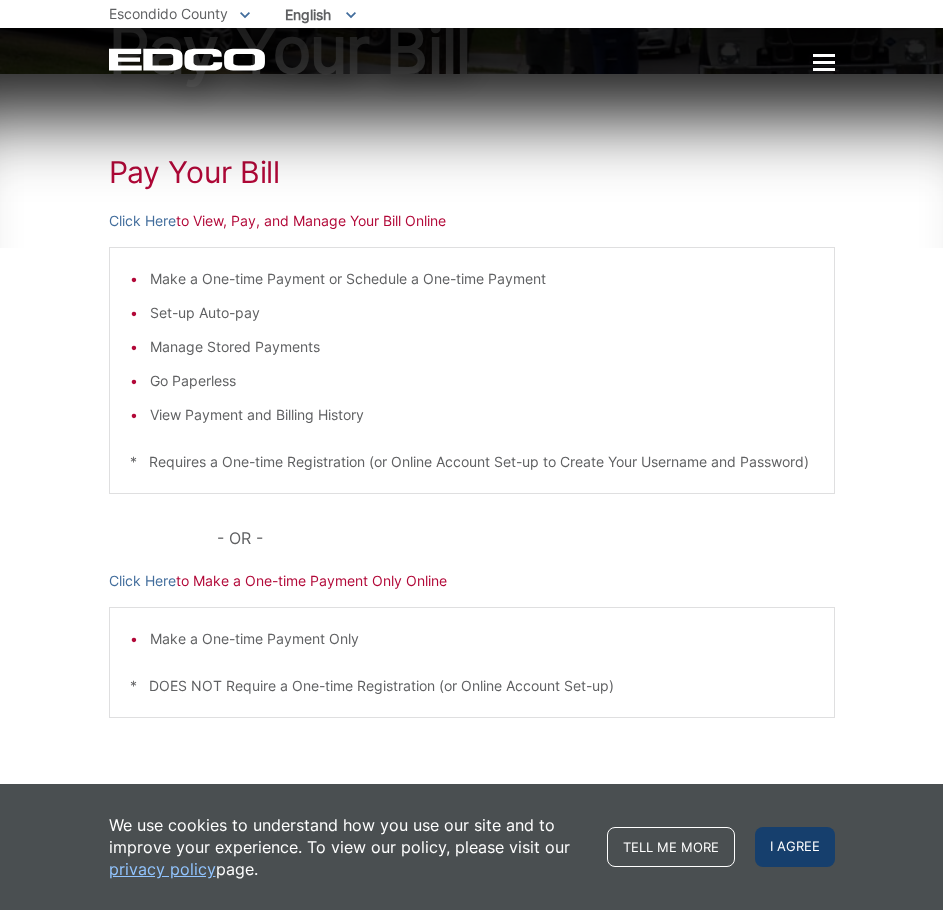 click on "I agree" at bounding box center (795, 847) 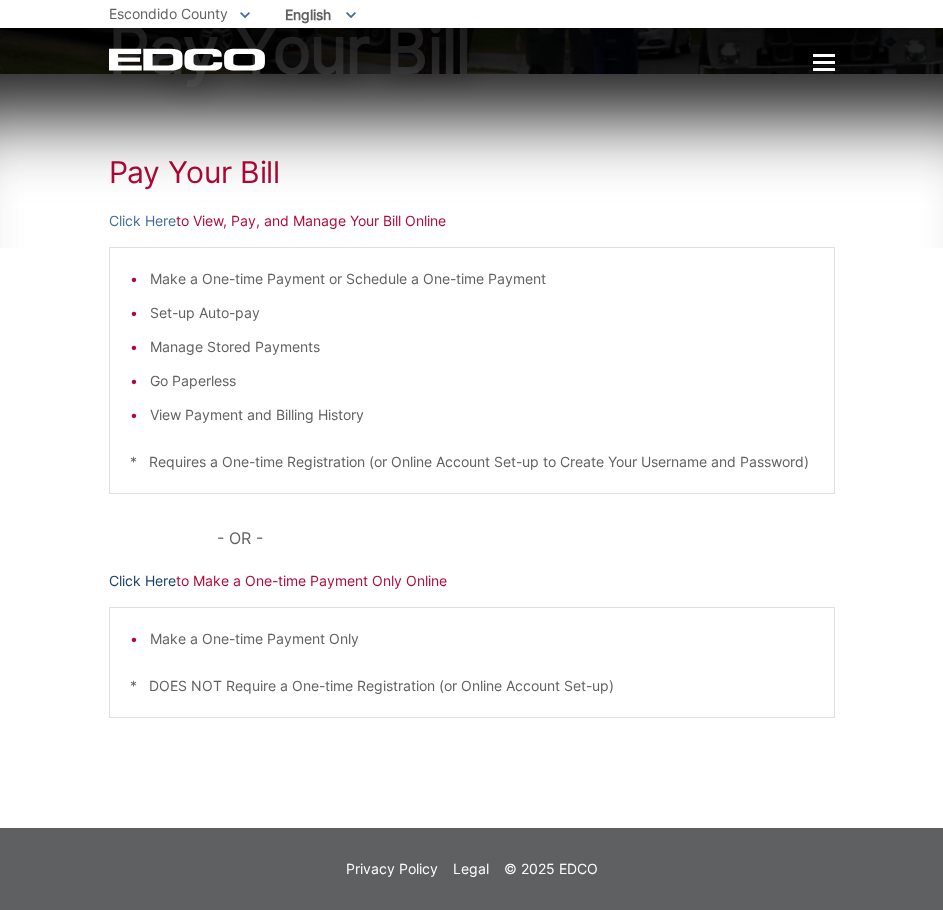 click on "Click Here" at bounding box center (142, 581) 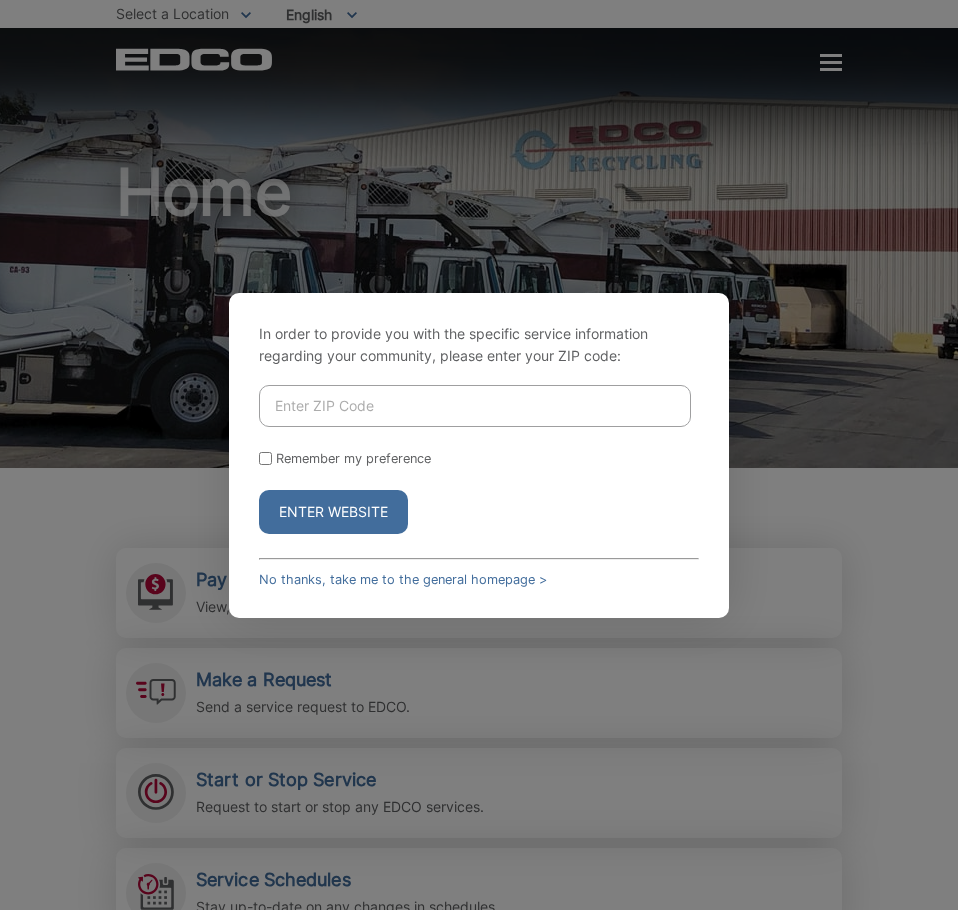 scroll, scrollTop: 0, scrollLeft: 0, axis: both 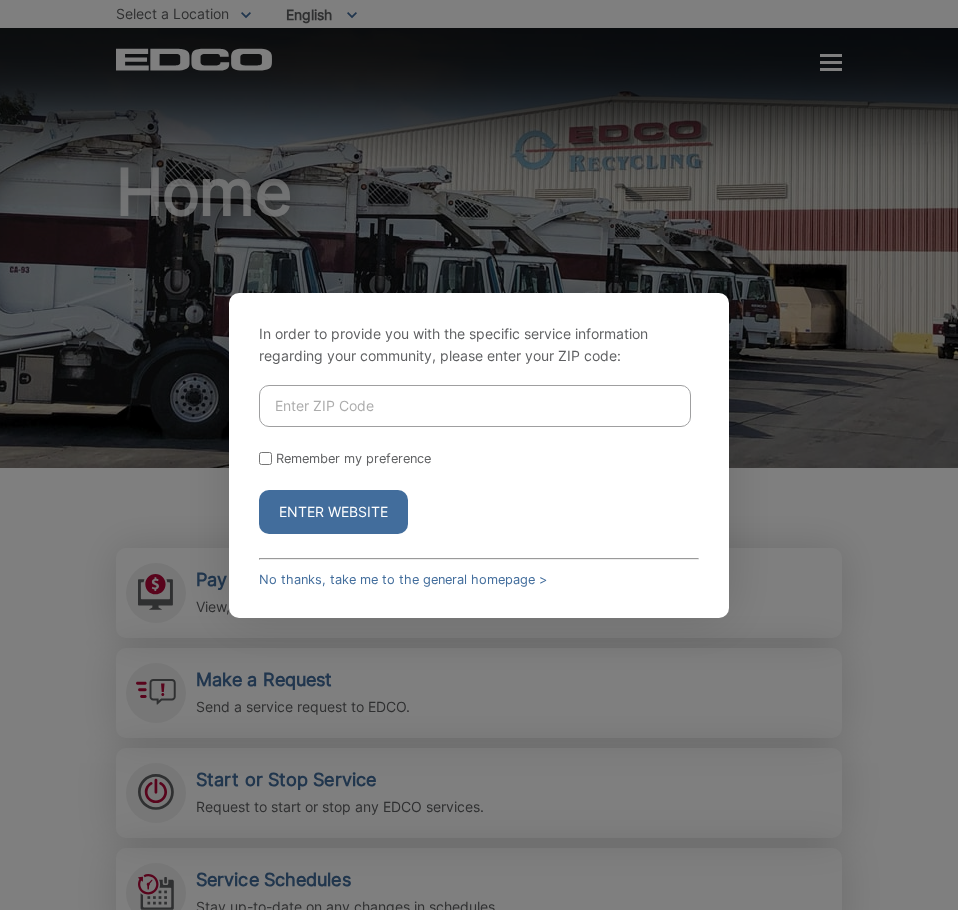 click on "Enter Website" at bounding box center (333, 512) 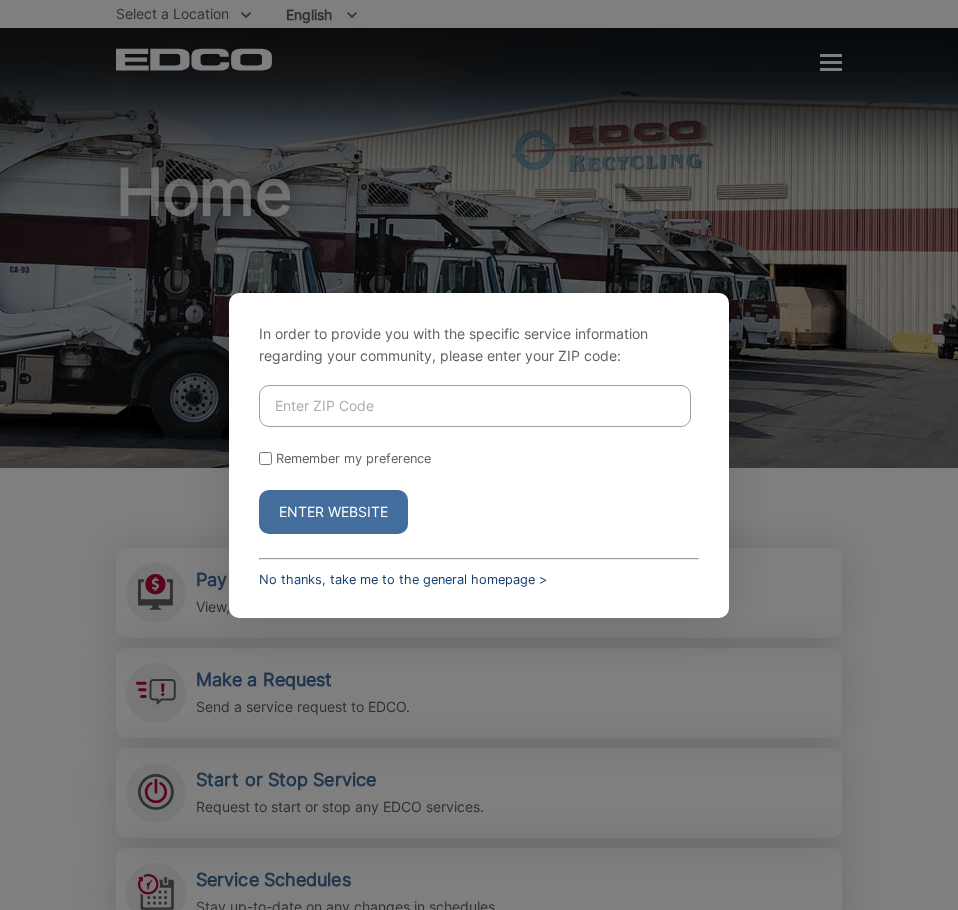 click on "No thanks, take me to the general homepage >" at bounding box center [403, 579] 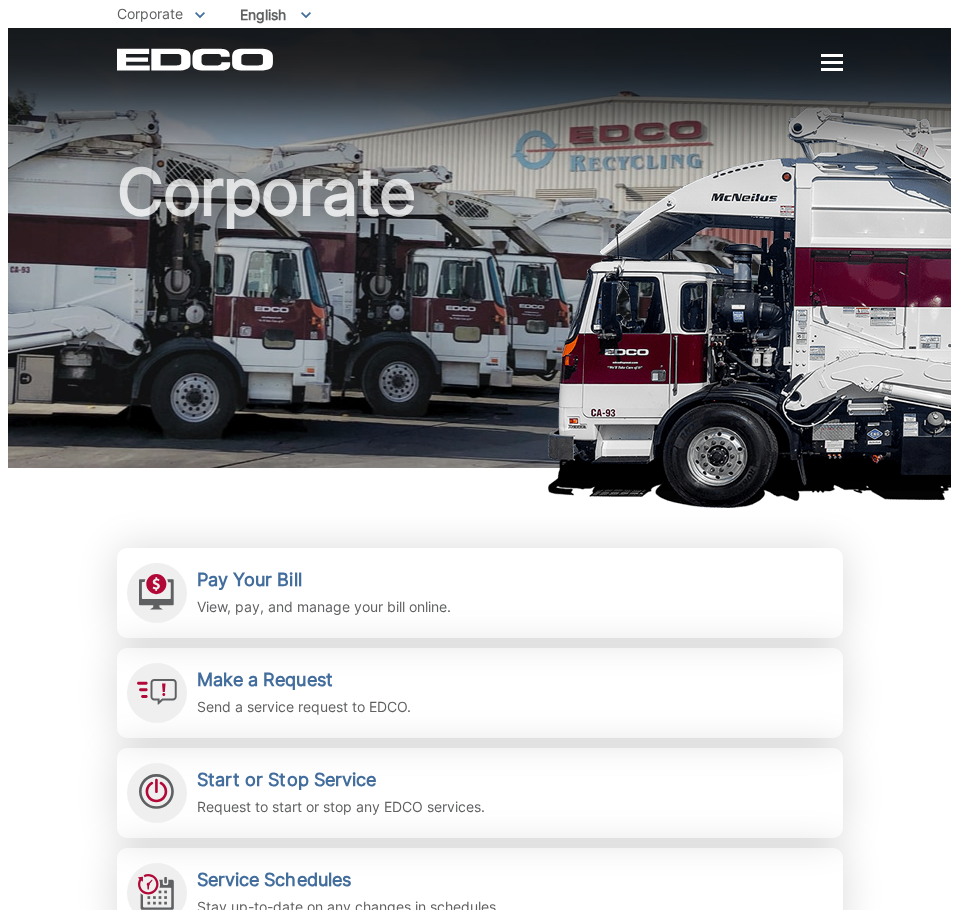 scroll, scrollTop: 0, scrollLeft: 0, axis: both 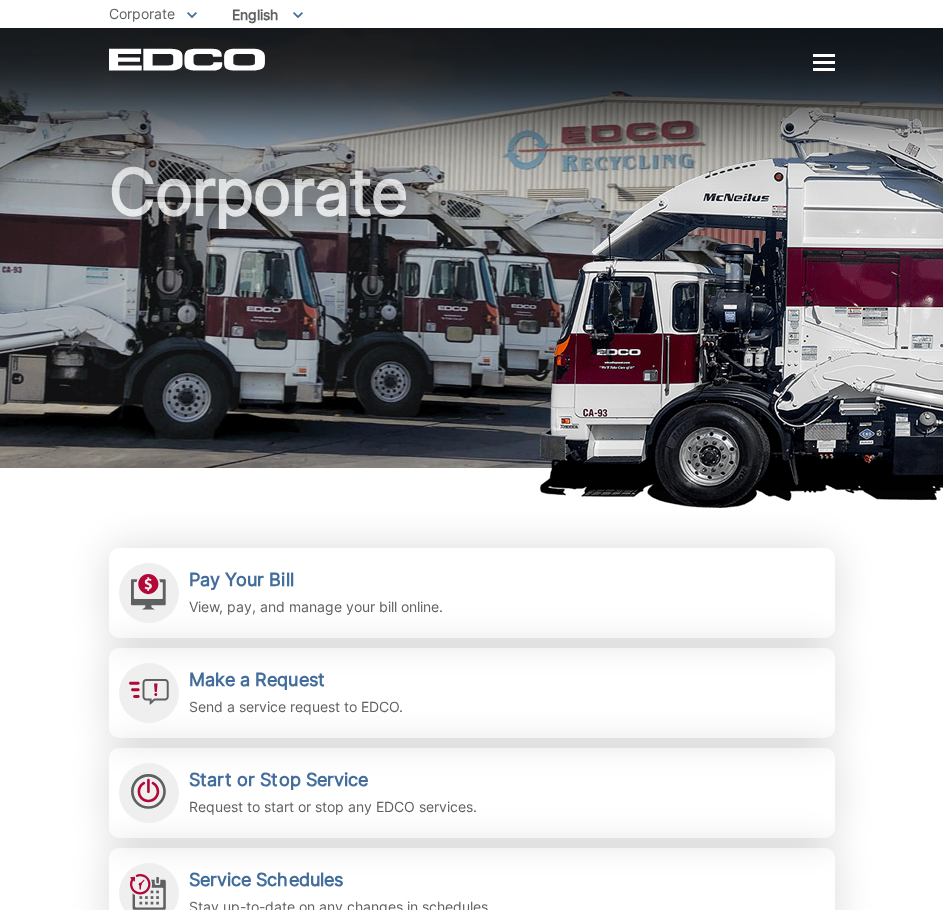 click at bounding box center [824, 62] 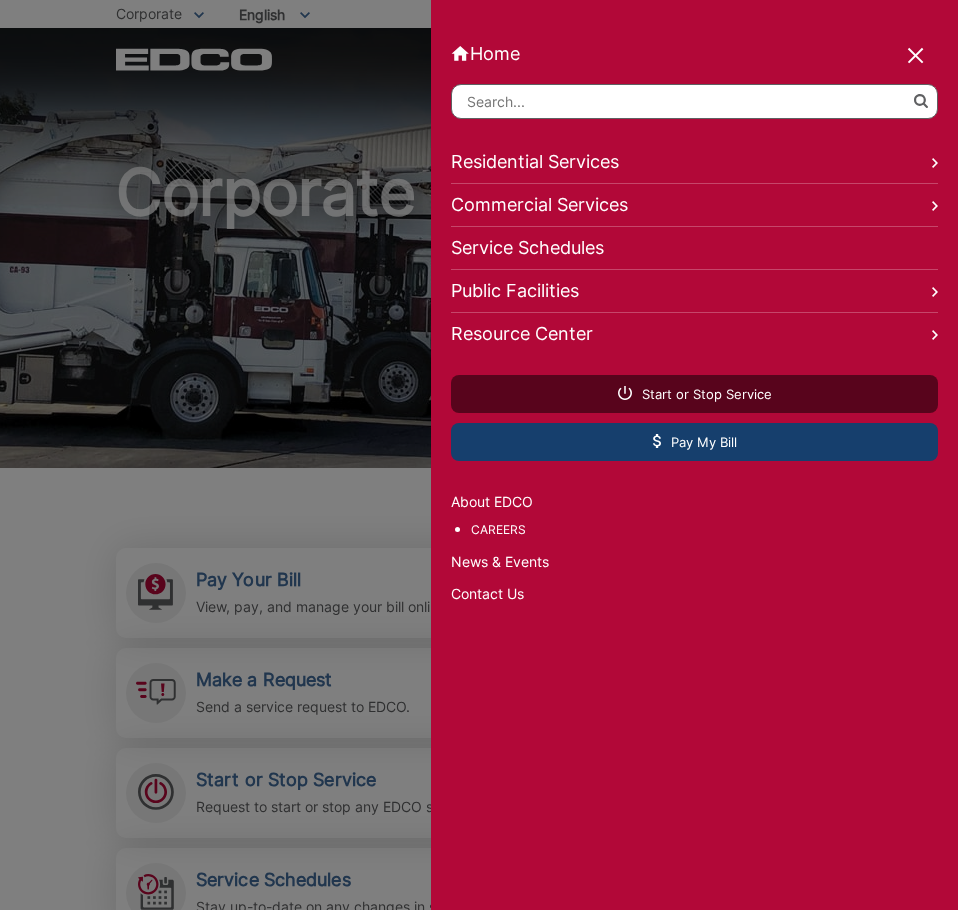 click on "Pay My Bill" at bounding box center (695, 442) 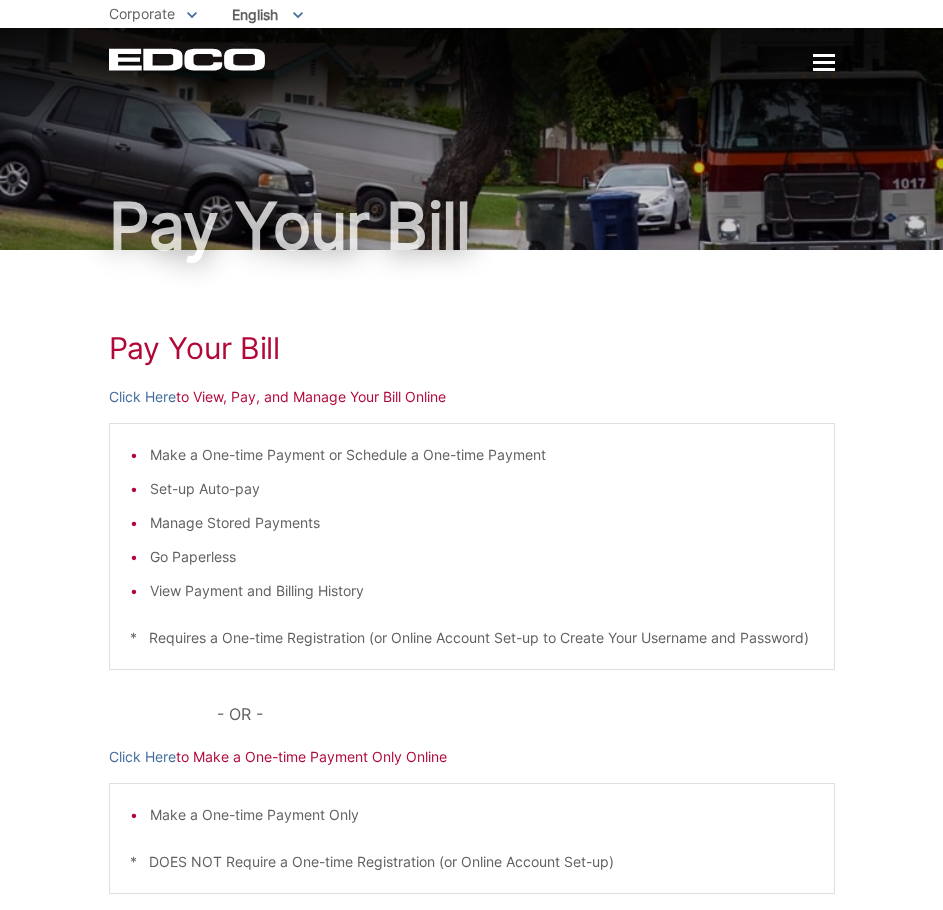 scroll, scrollTop: 0, scrollLeft: 0, axis: both 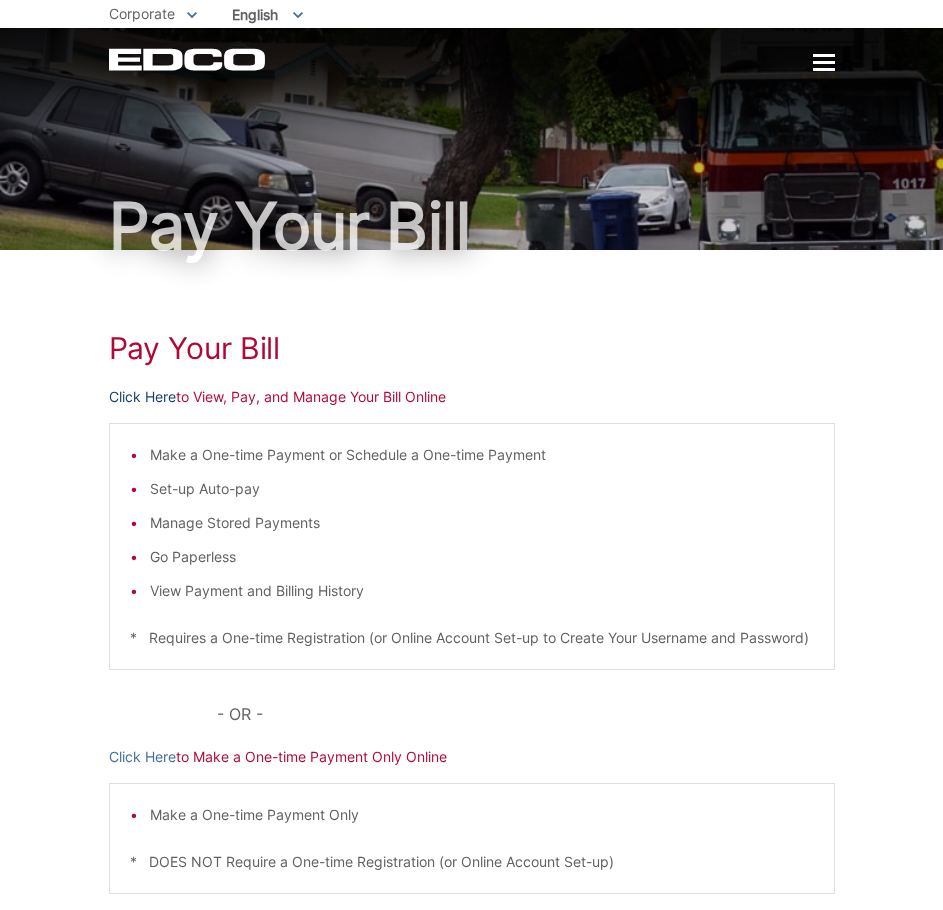 click on "Click Here" at bounding box center [142, 397] 